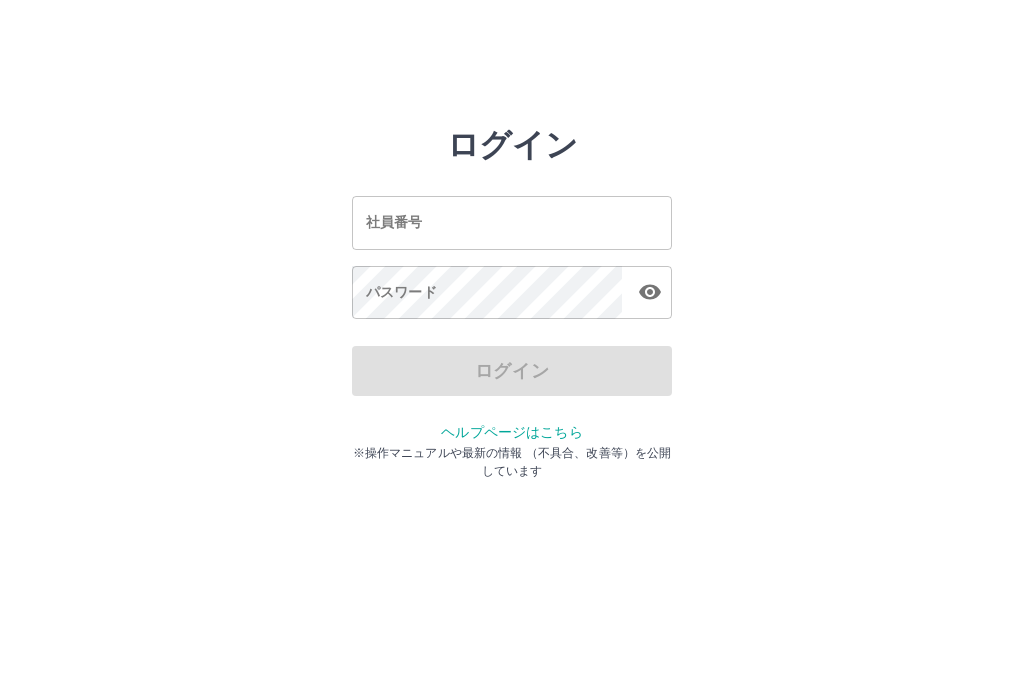 scroll, scrollTop: 0, scrollLeft: 0, axis: both 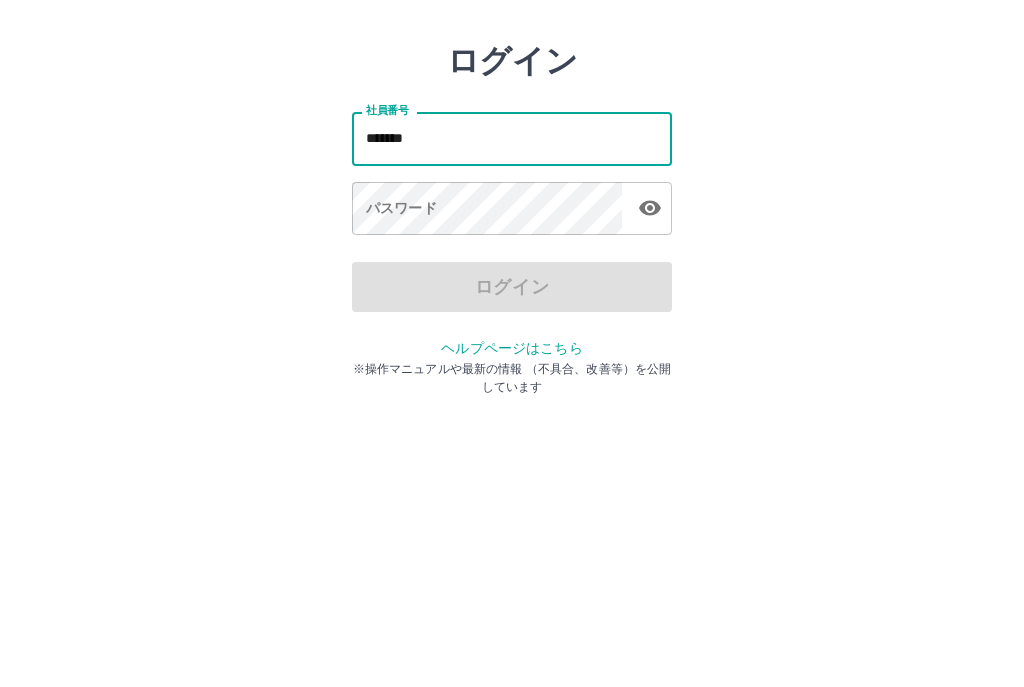 type on "*******" 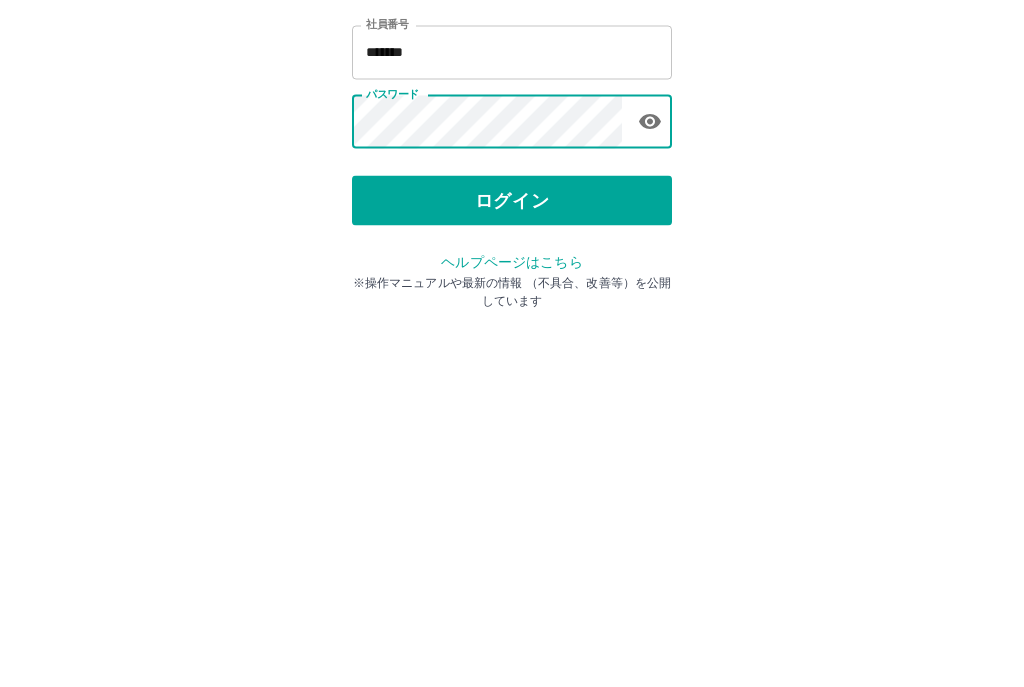 click on "ログイン" at bounding box center (512, 371) 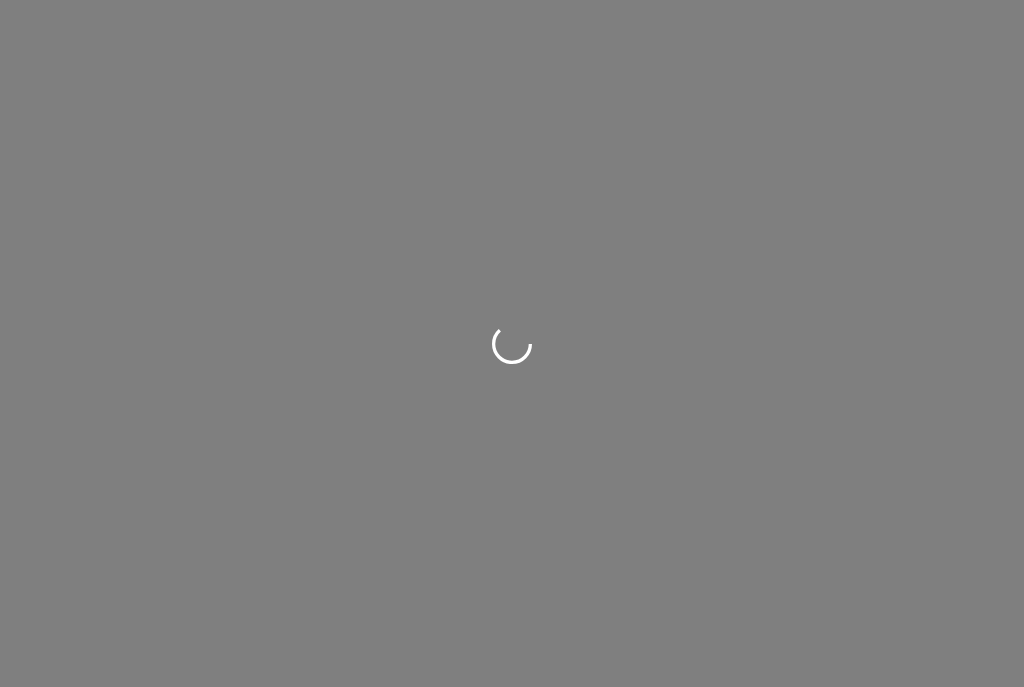 scroll, scrollTop: 0, scrollLeft: 0, axis: both 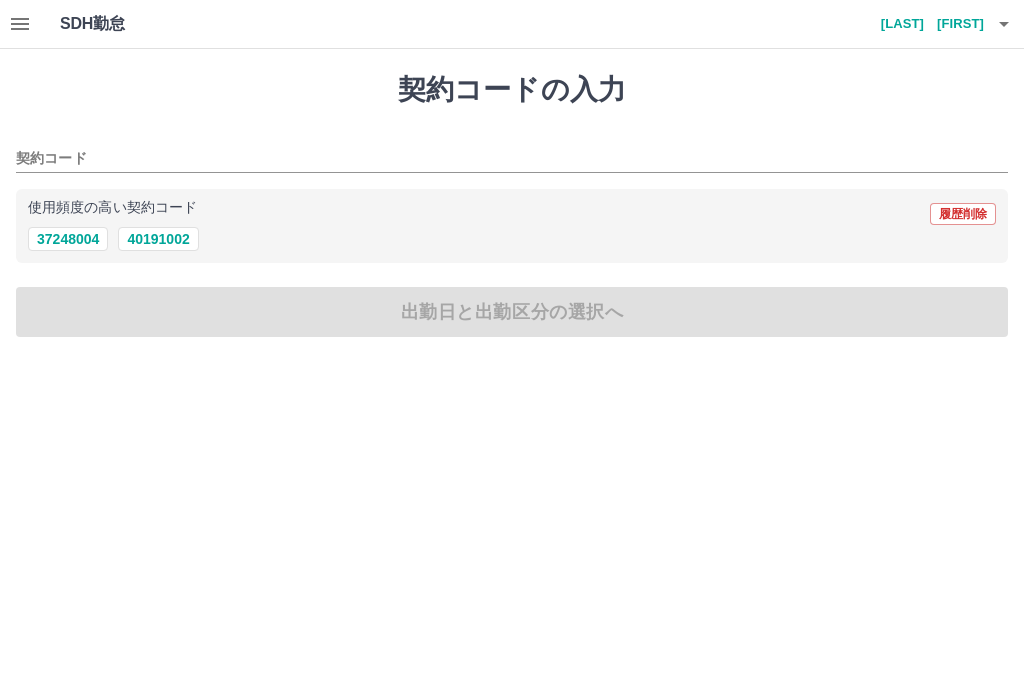 click on "40191002" at bounding box center [158, 239] 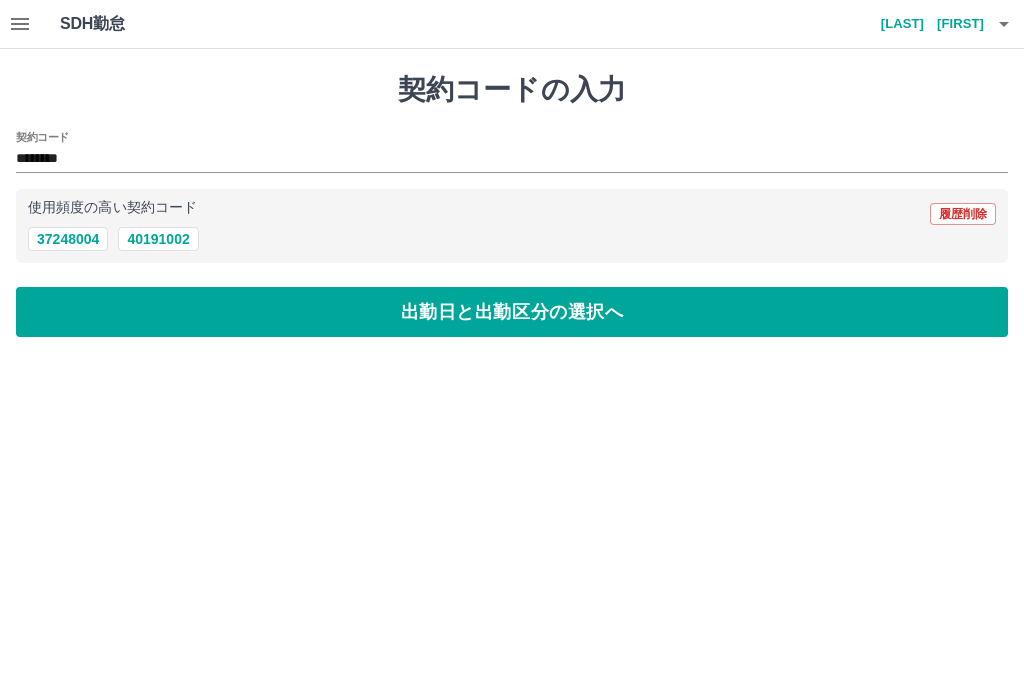 click on "出勤日と出勤区分の選択へ" at bounding box center [512, 312] 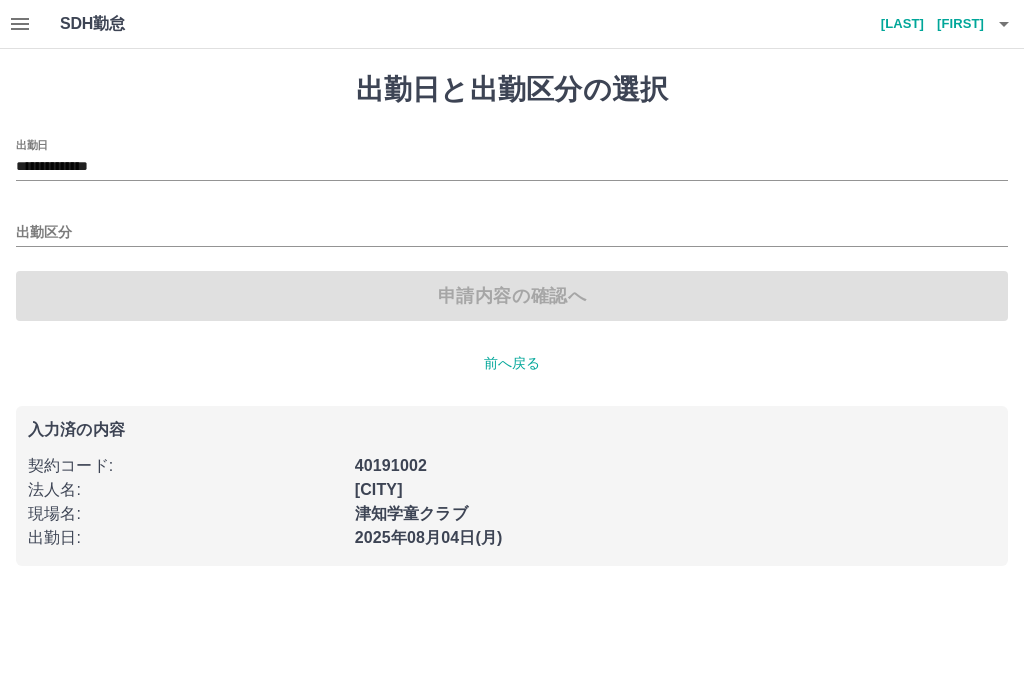 click on "出勤区分" at bounding box center (512, 233) 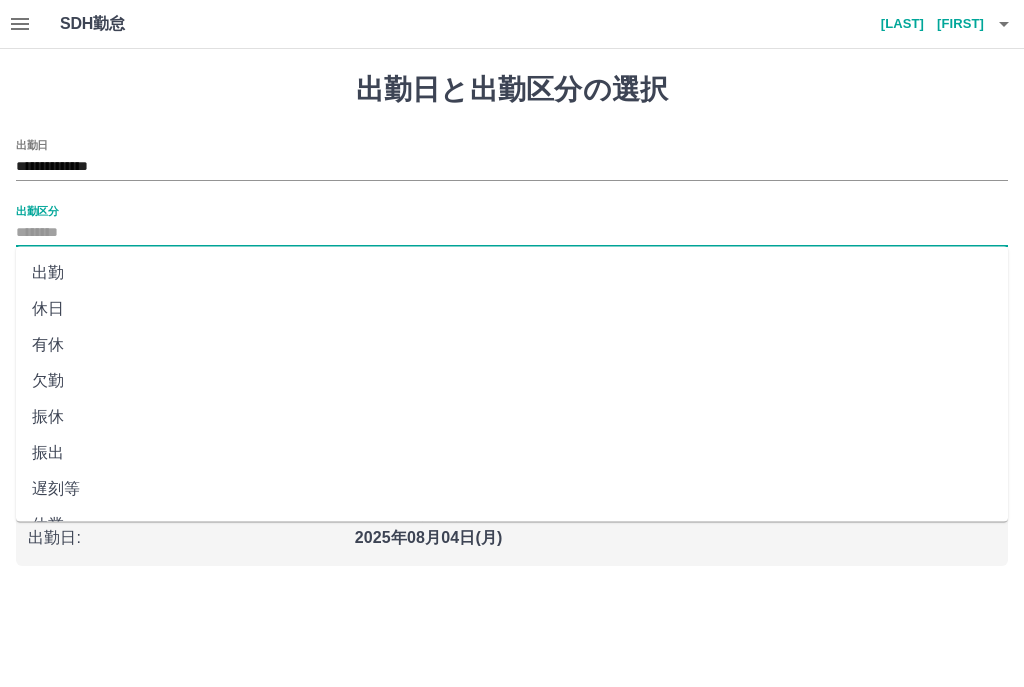 click on "出勤" at bounding box center [512, 273] 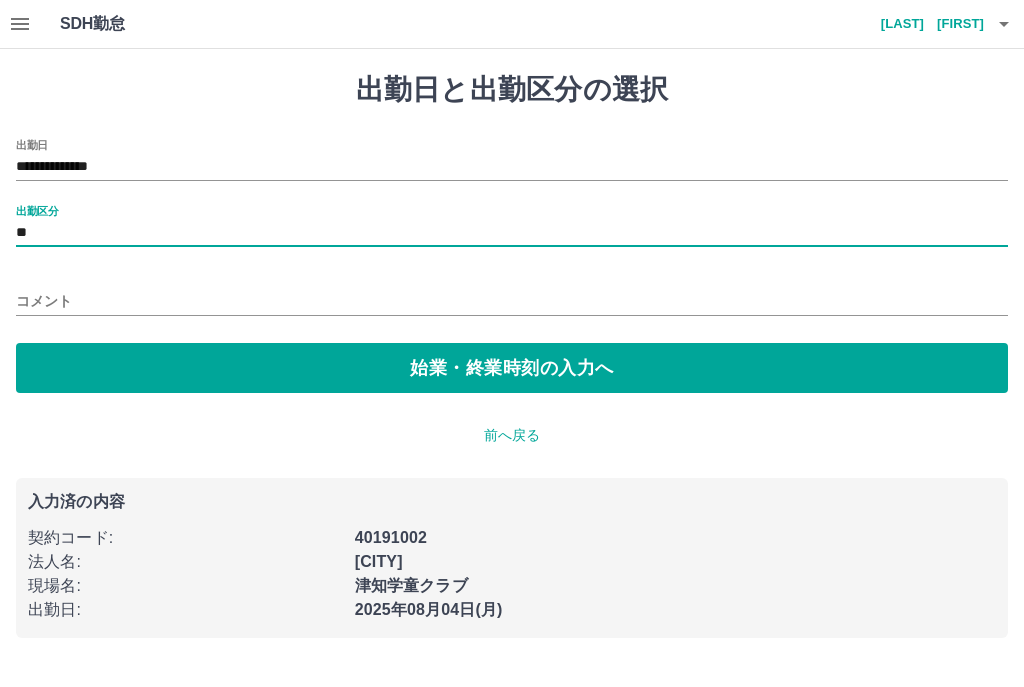 click on "始業・終業時刻の入力へ" at bounding box center (512, 368) 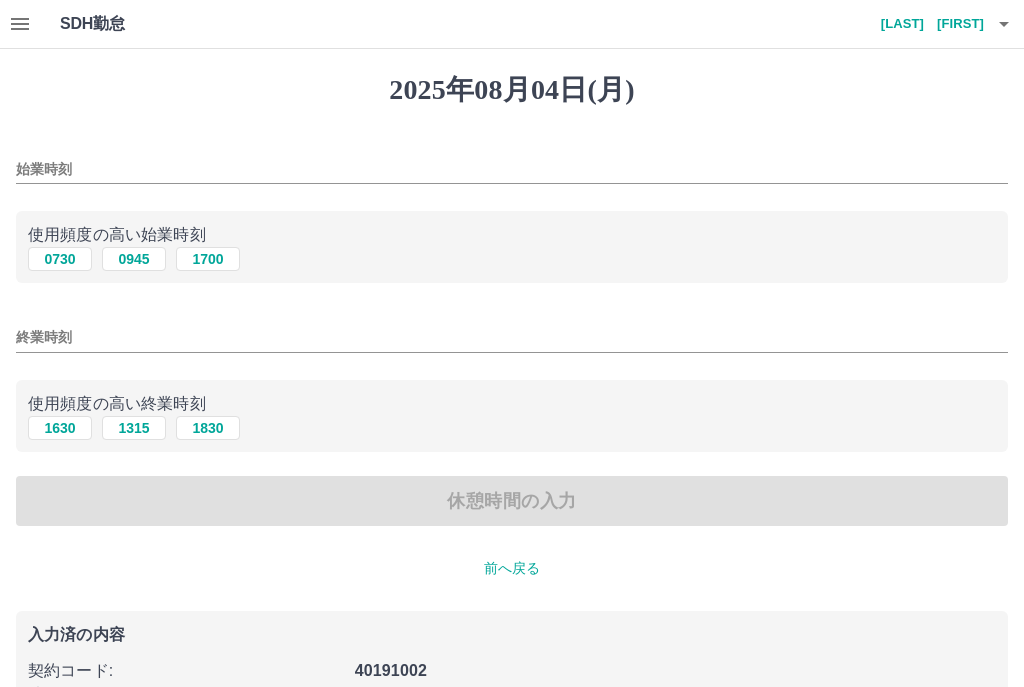click on "0730" at bounding box center [60, 259] 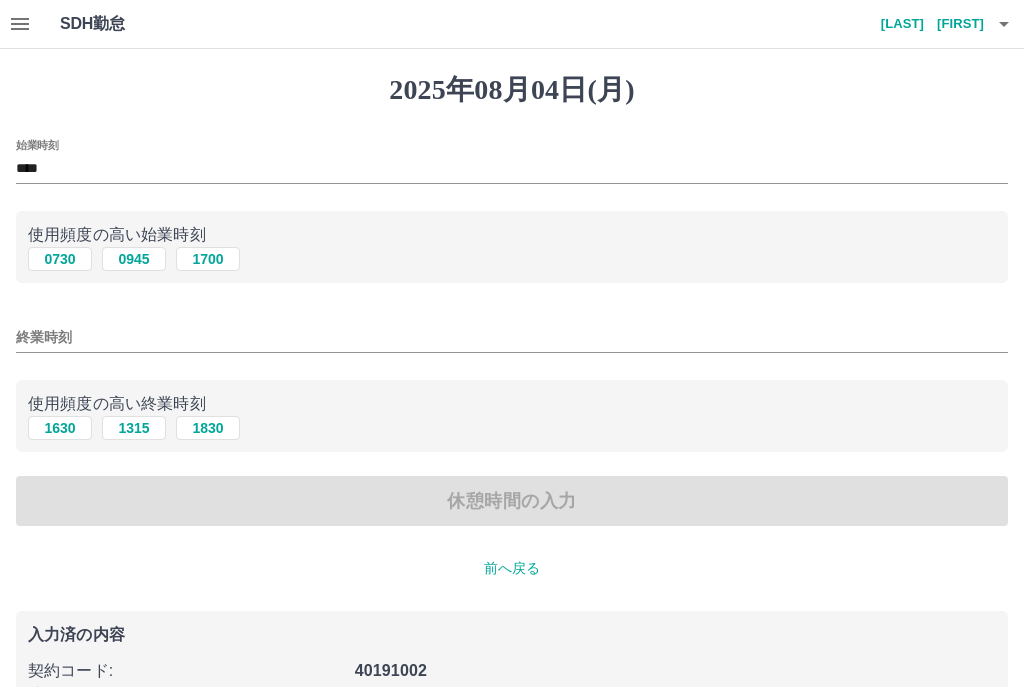 click on "1630" at bounding box center (60, 428) 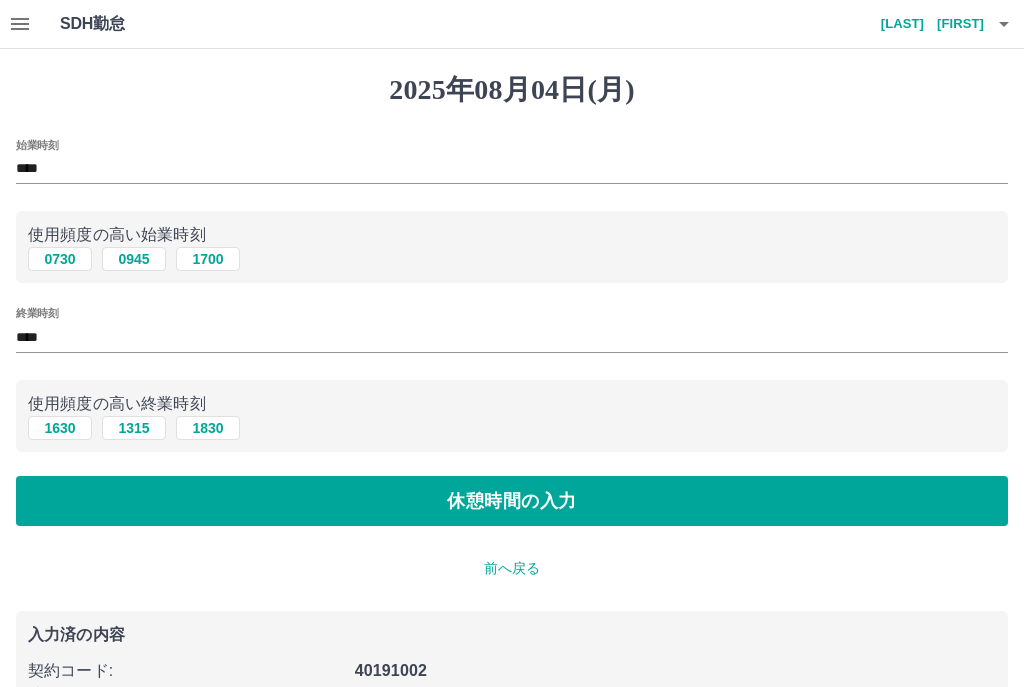 click on "休憩時間の入力" at bounding box center (512, 501) 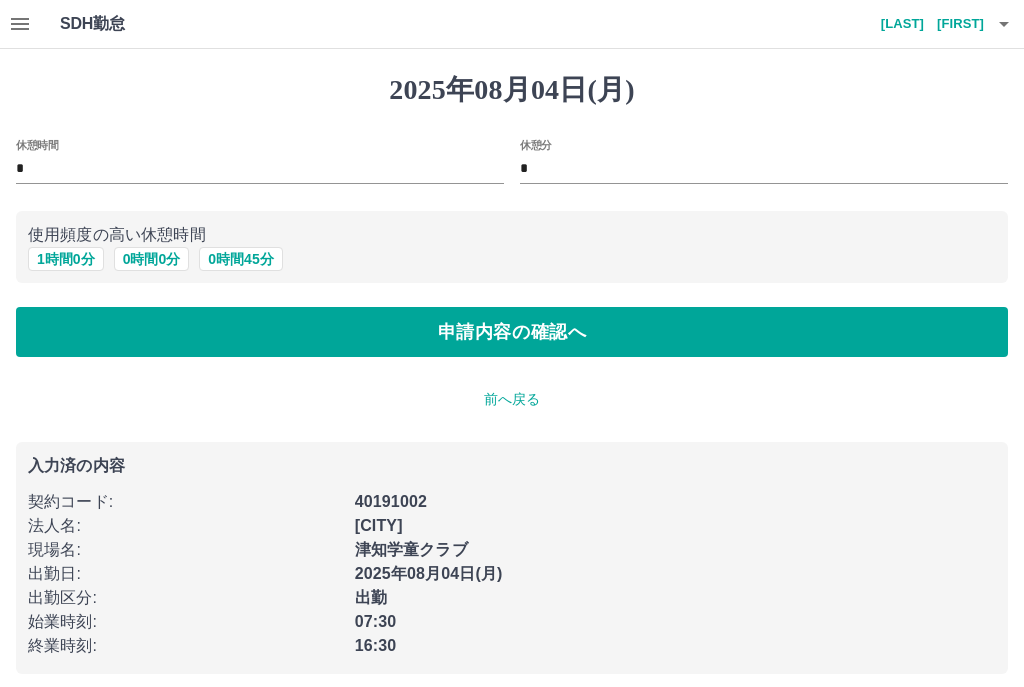 click on "1 時間 0 分" at bounding box center (66, 259) 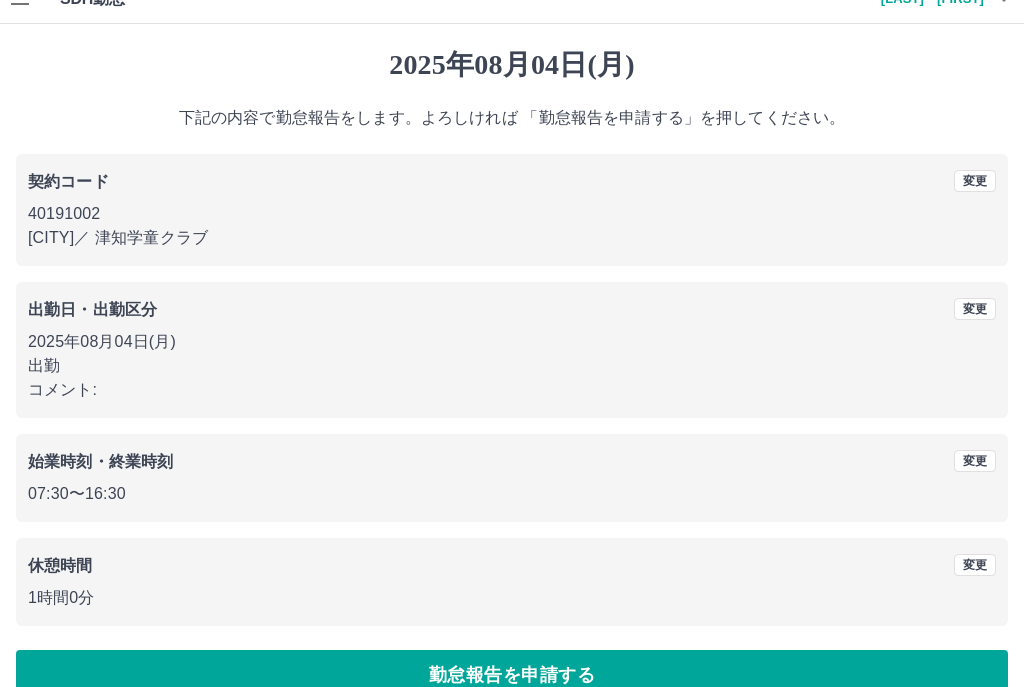 scroll, scrollTop: 25, scrollLeft: 0, axis: vertical 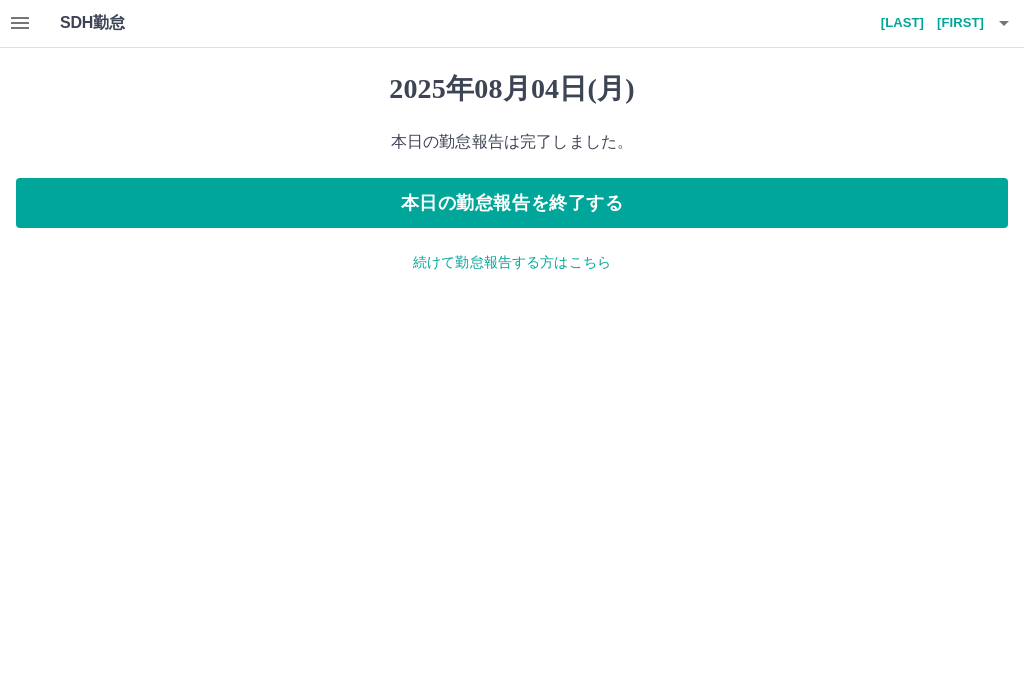 click at bounding box center (20, 24) 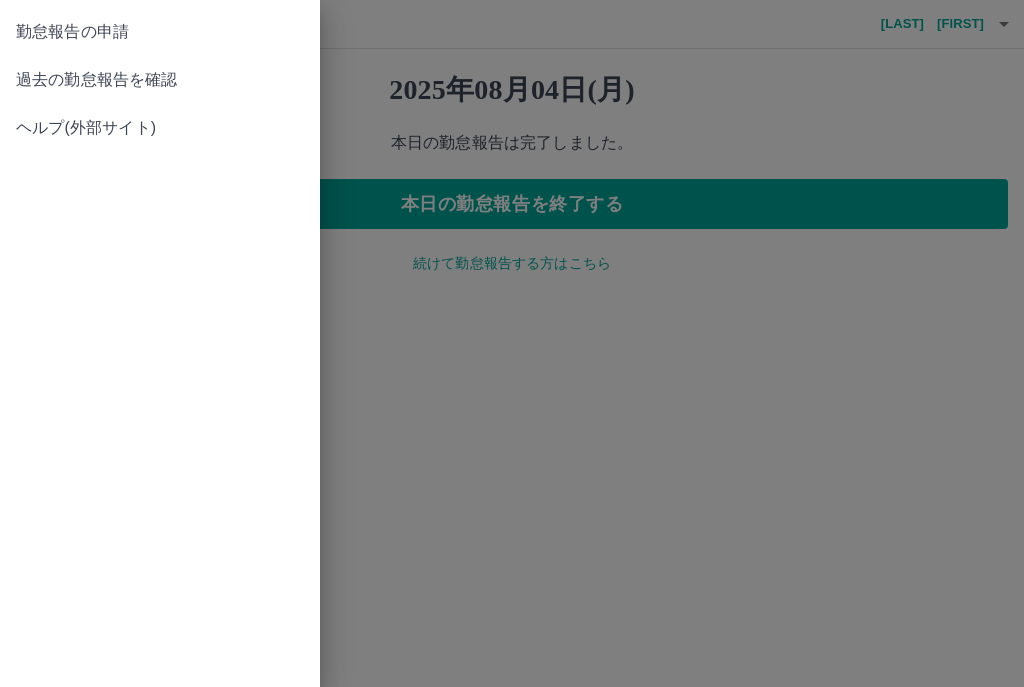 click on "過去の勤怠報告を確認" at bounding box center [160, 80] 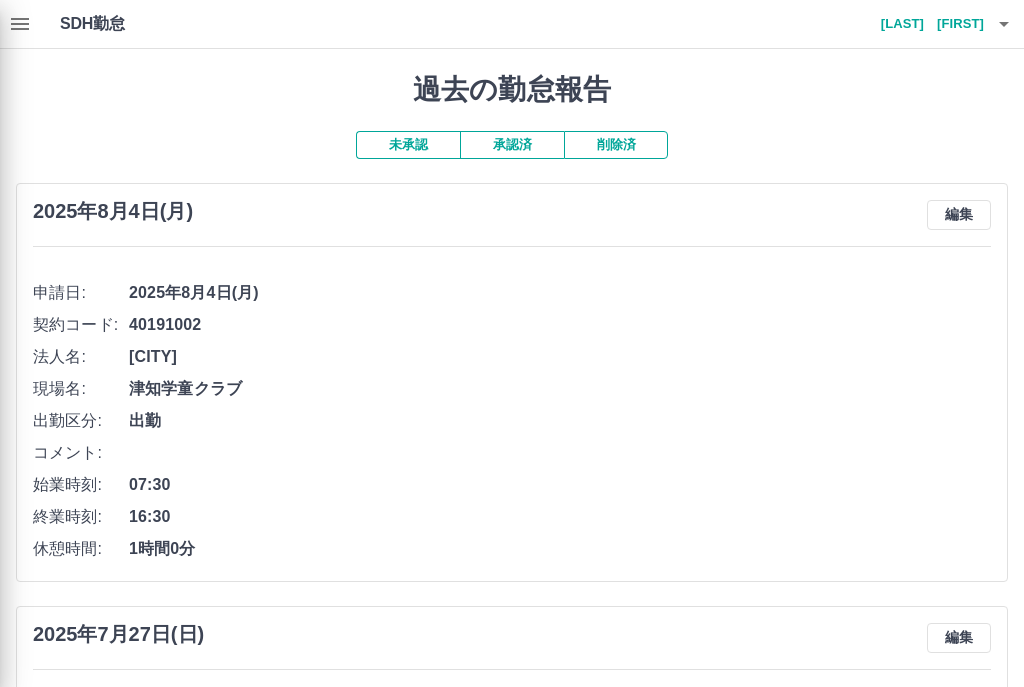 click at bounding box center (512, 343) 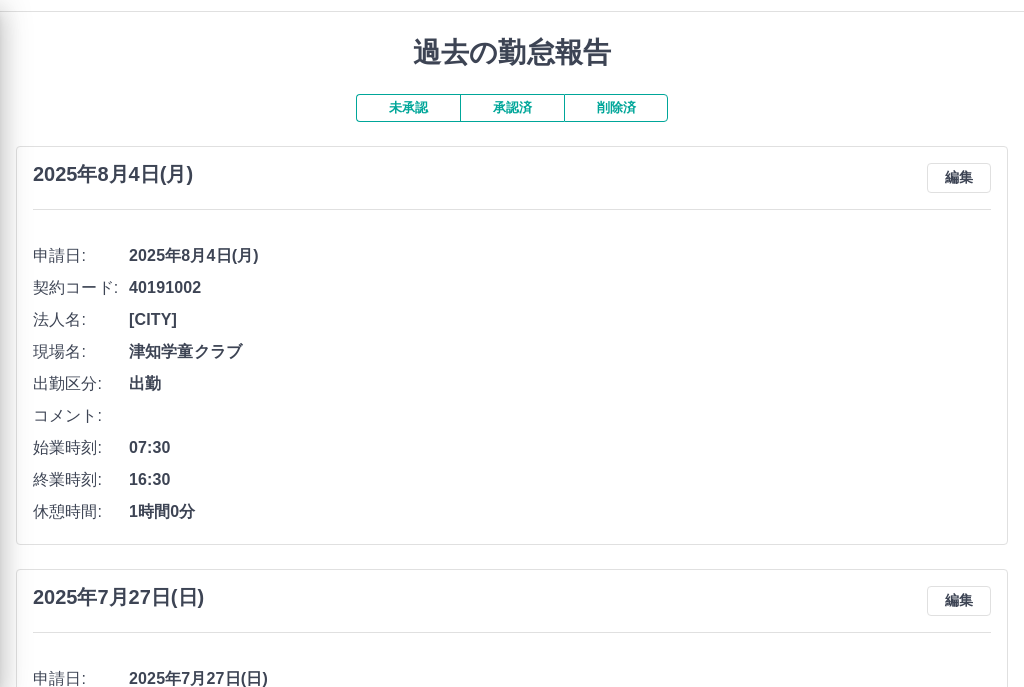 scroll, scrollTop: 35, scrollLeft: 0, axis: vertical 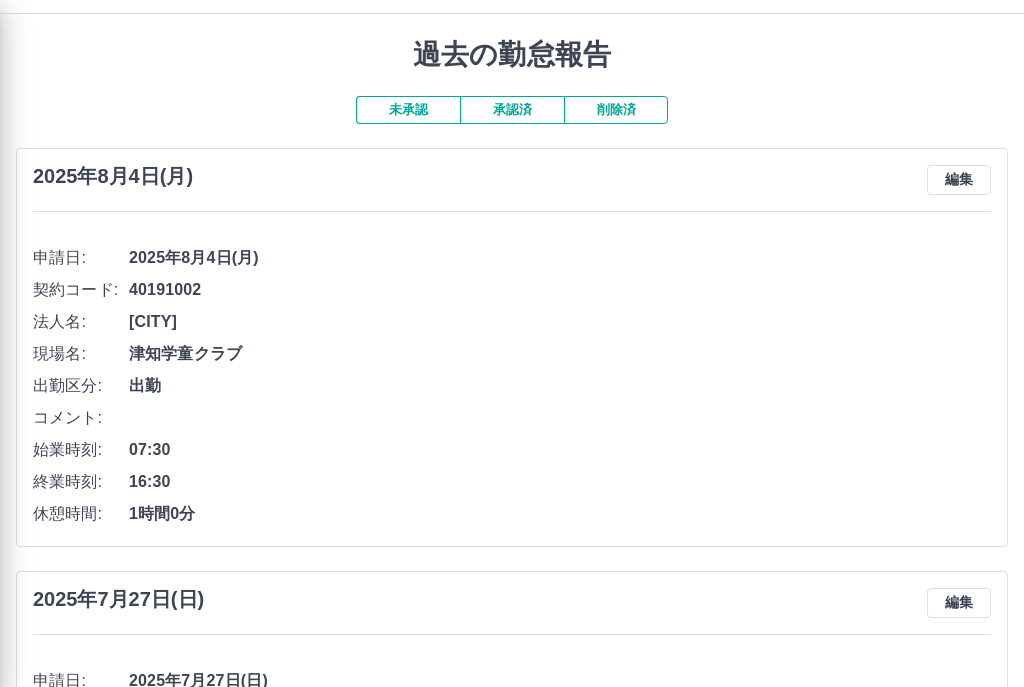 click at bounding box center (512, 343) 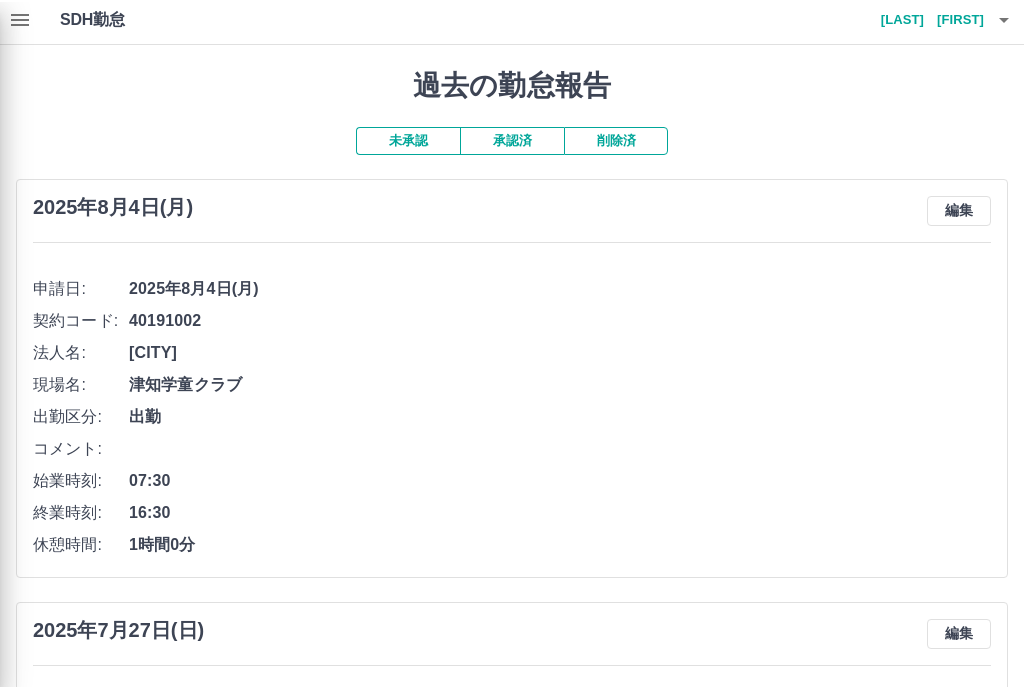 scroll, scrollTop: 0, scrollLeft: 0, axis: both 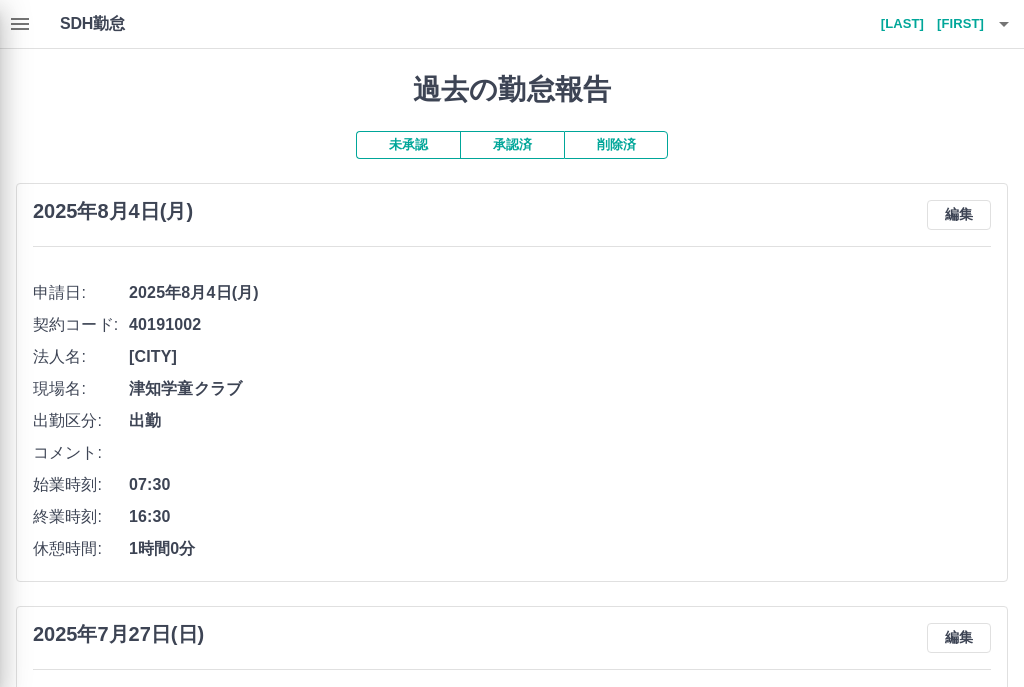 click at bounding box center (512, 343) 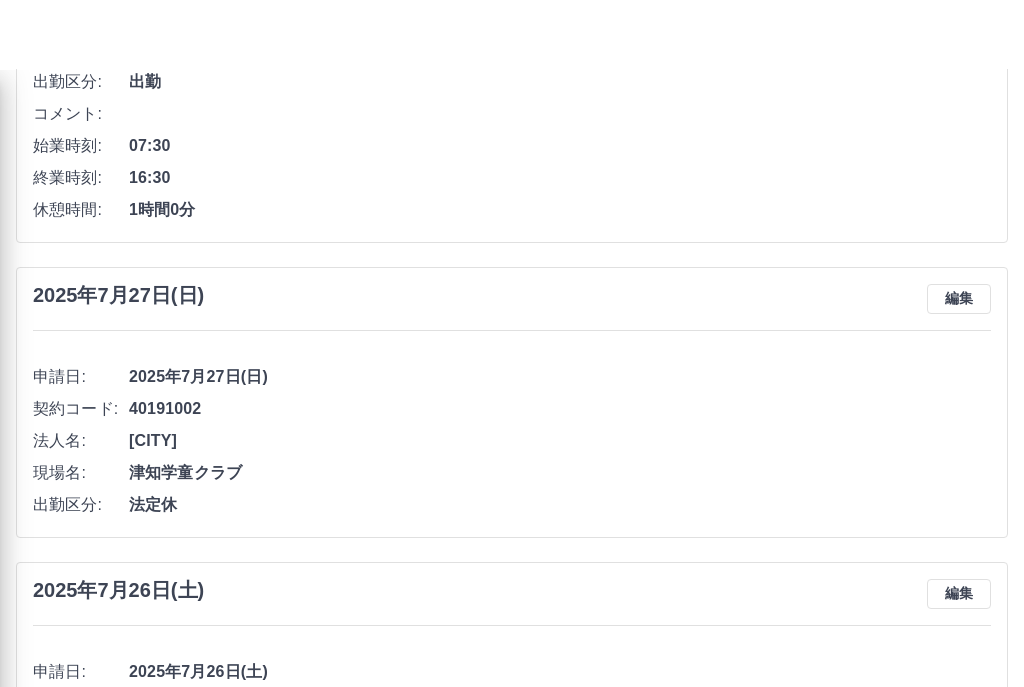 scroll, scrollTop: 0, scrollLeft: 0, axis: both 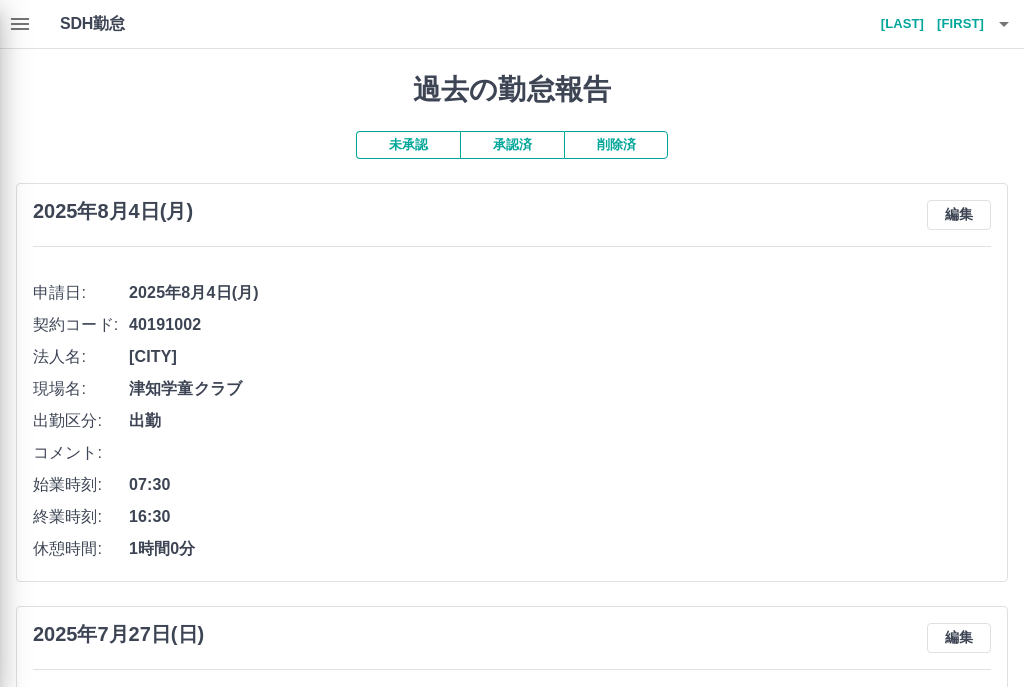 click at bounding box center (512, 343) 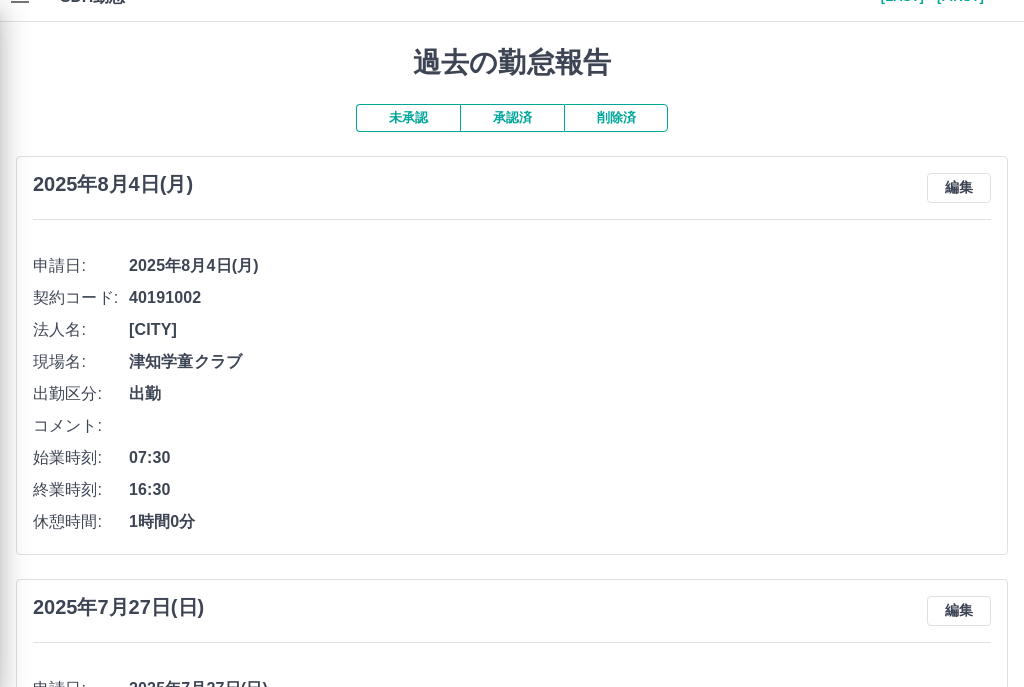 scroll, scrollTop: 0, scrollLeft: 0, axis: both 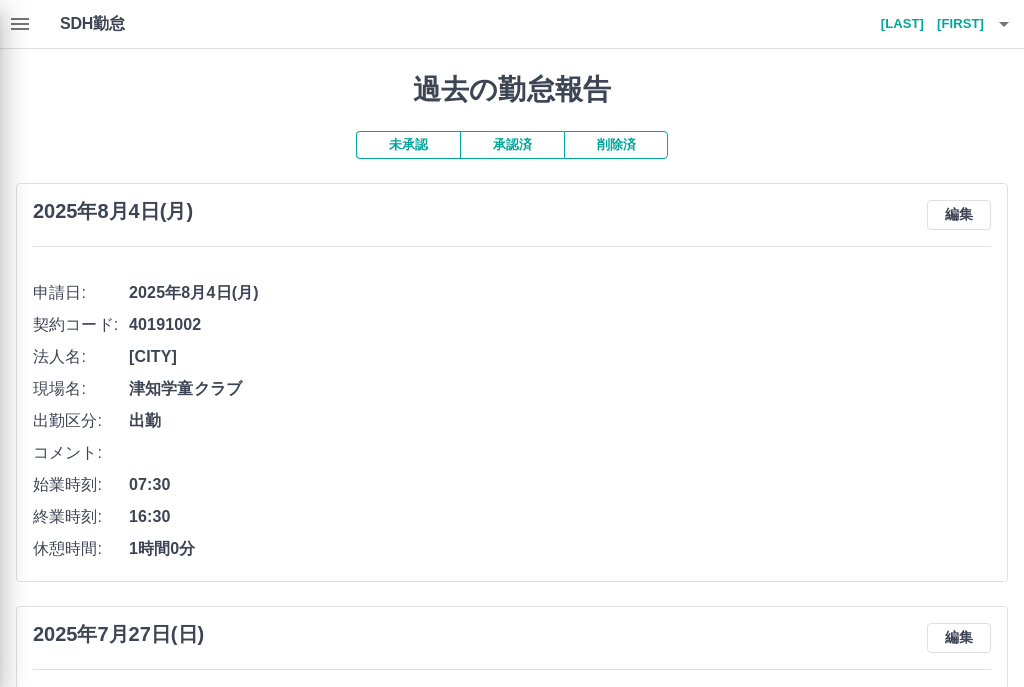 click at bounding box center (512, 343) 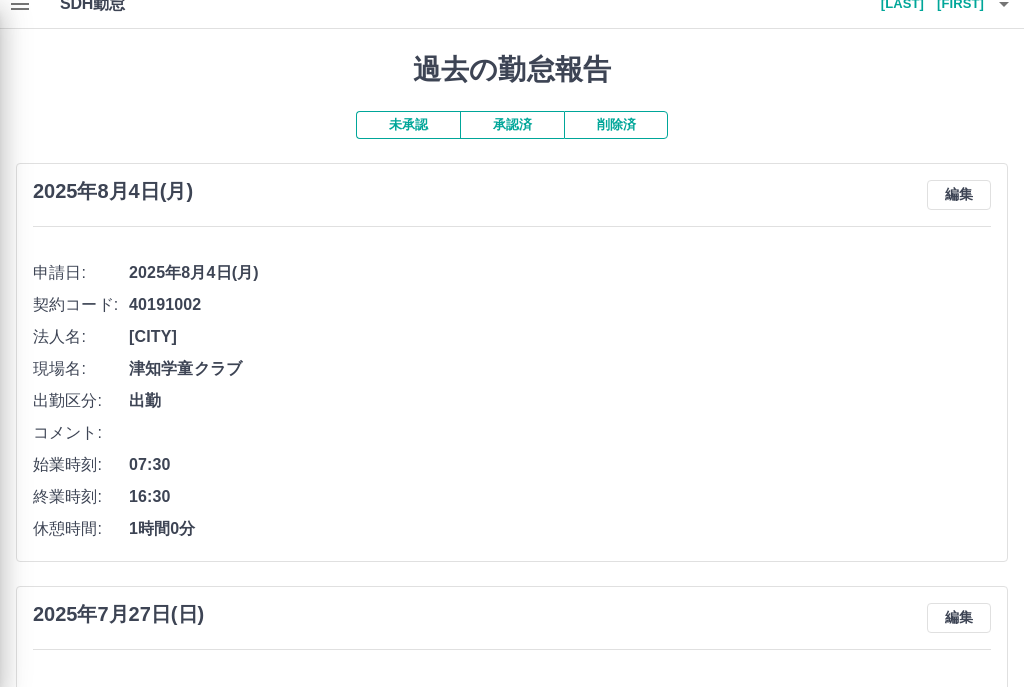 scroll, scrollTop: 15, scrollLeft: 0, axis: vertical 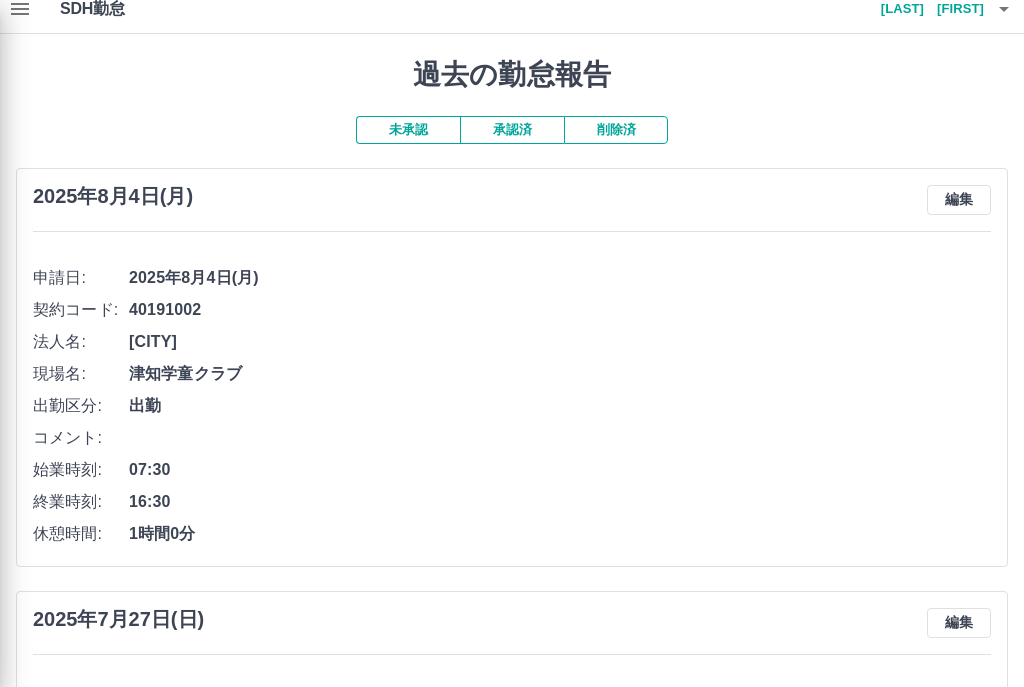 click at bounding box center (512, 343) 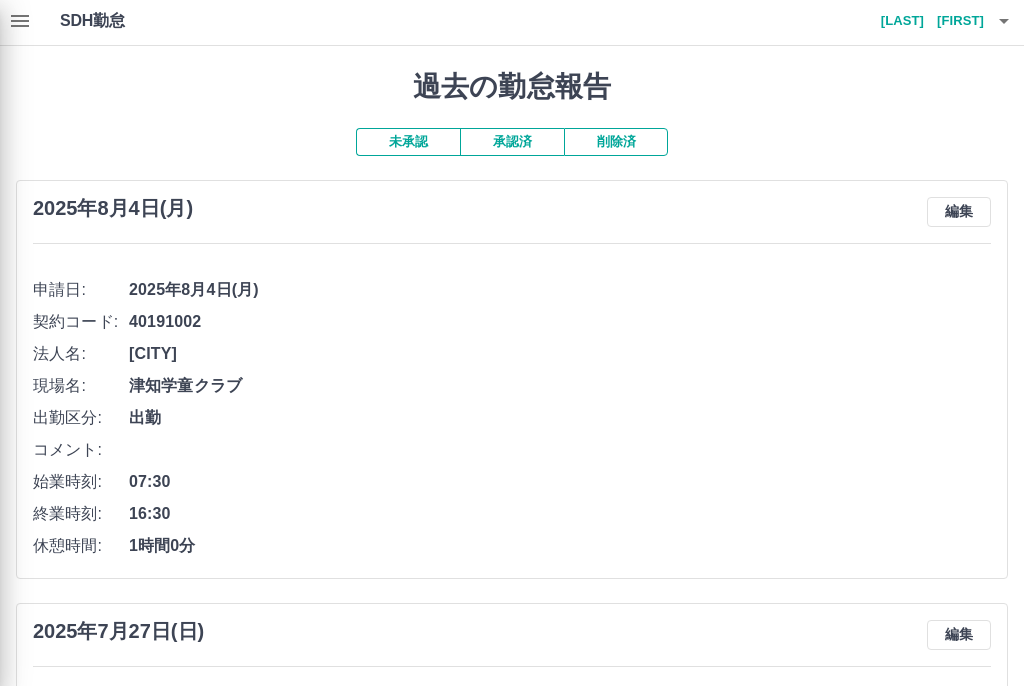scroll, scrollTop: 0, scrollLeft: 0, axis: both 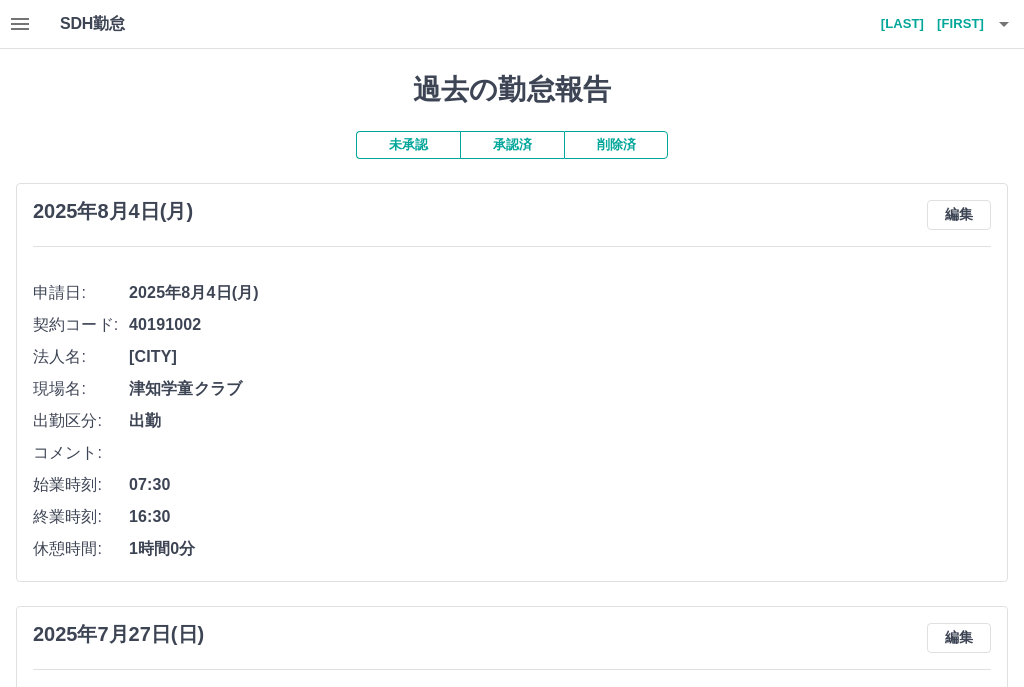 click on "未承認" at bounding box center [408, 145] 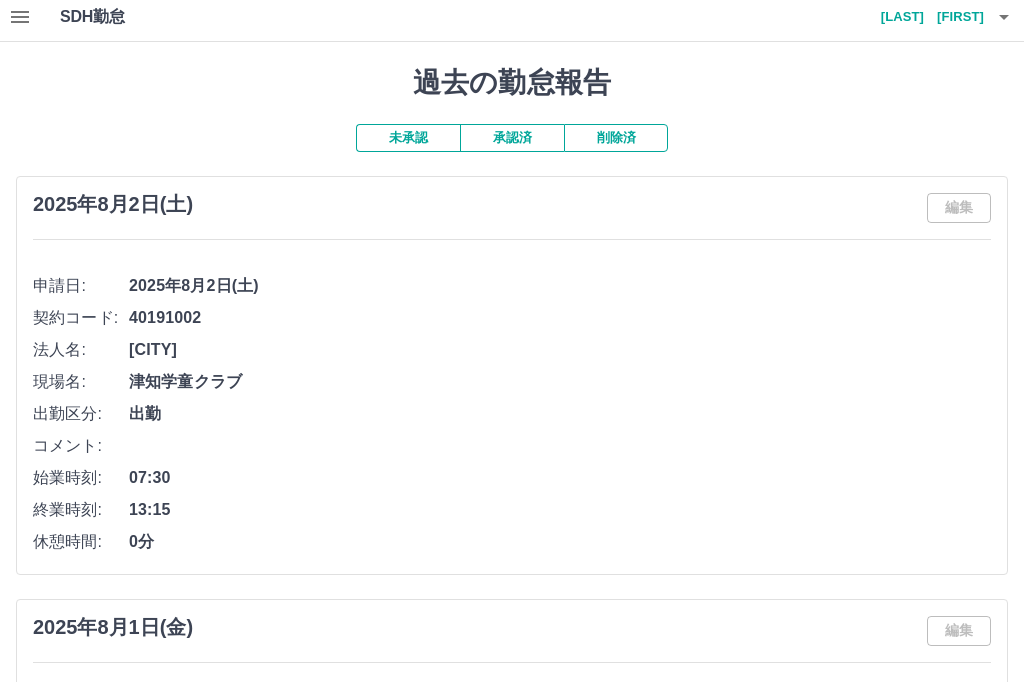 scroll, scrollTop: 0, scrollLeft: 0, axis: both 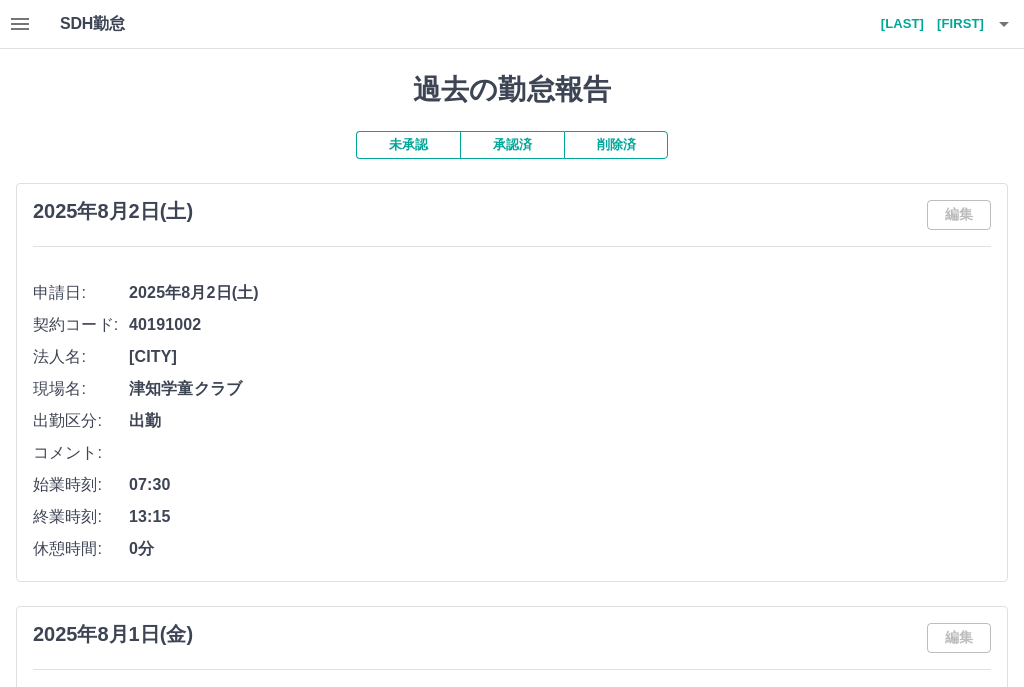 click on "[LAST]　[FIRST]" at bounding box center (924, 24) 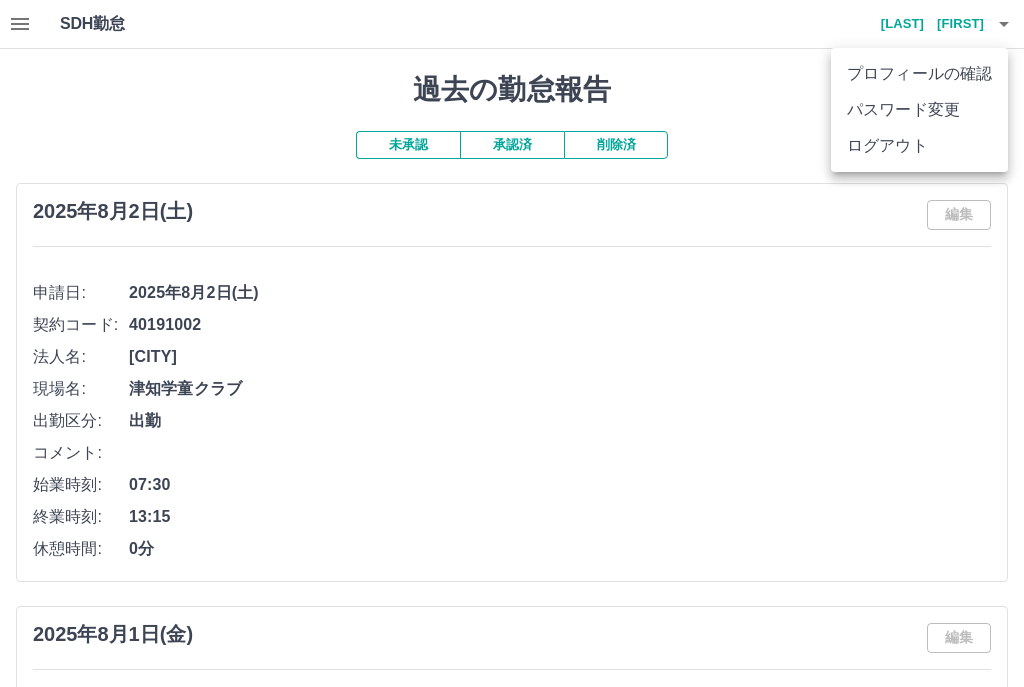 click on "ログアウト" at bounding box center (919, 146) 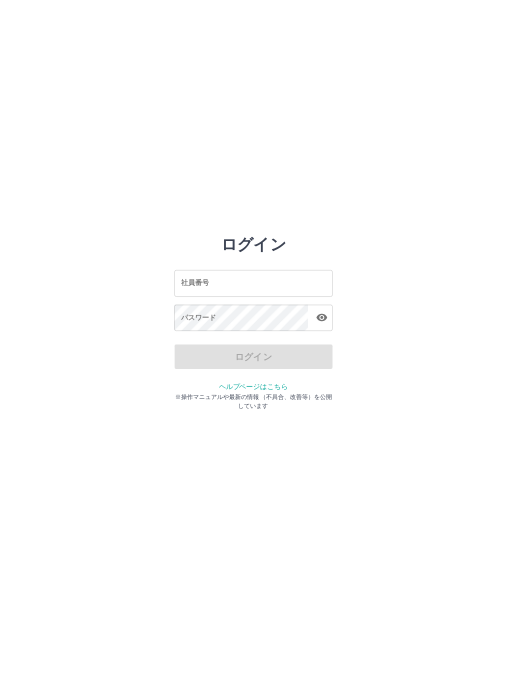 scroll, scrollTop: 0, scrollLeft: 0, axis: both 